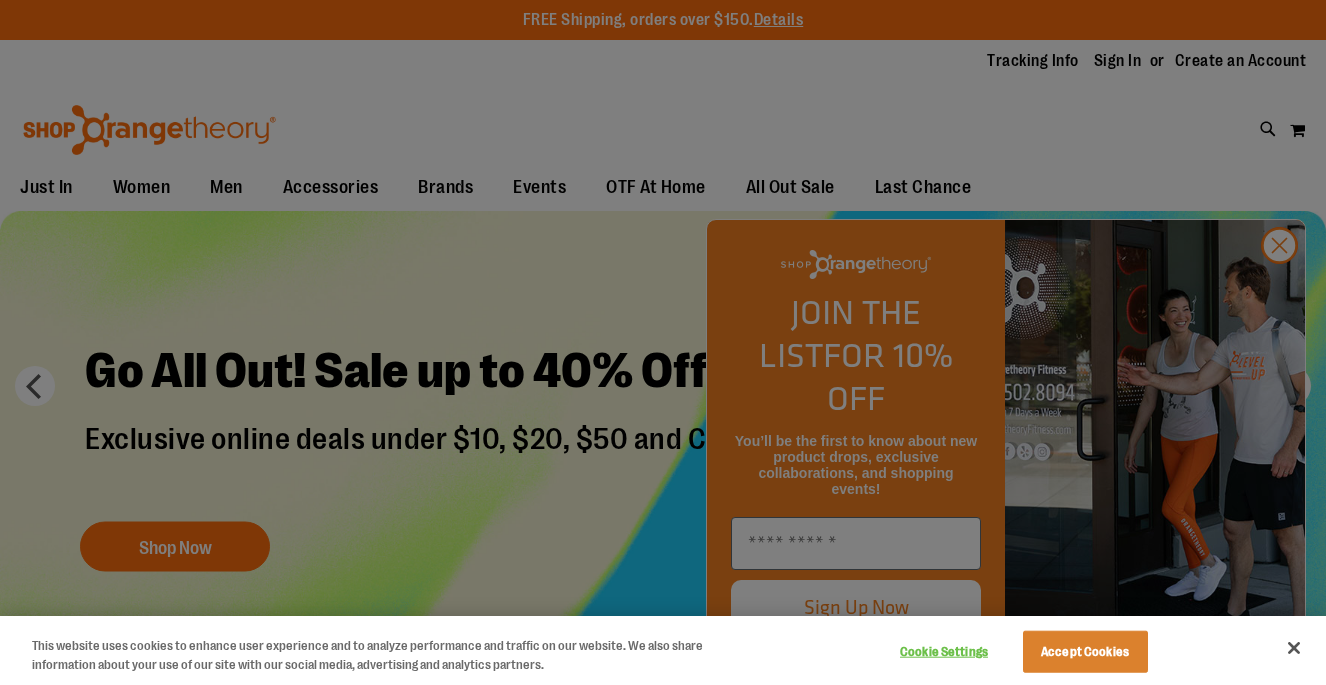 scroll, scrollTop: 0, scrollLeft: 0, axis: both 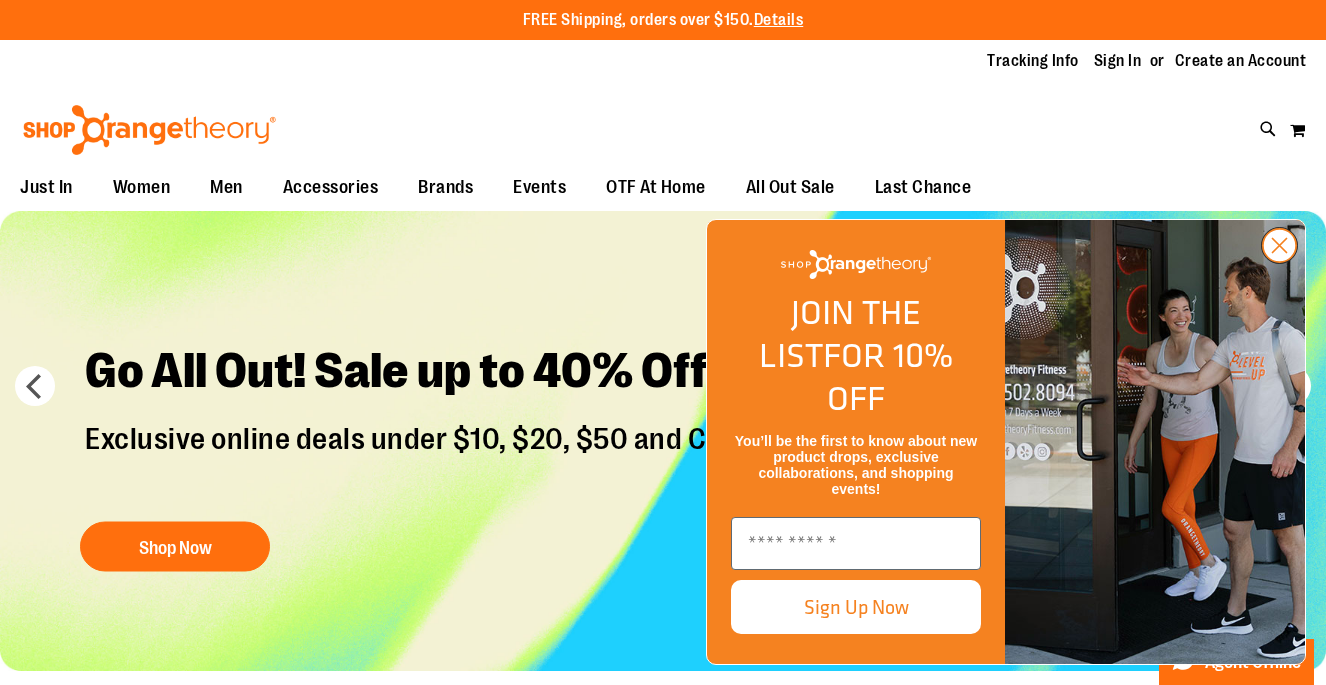 click on "Close dialog" 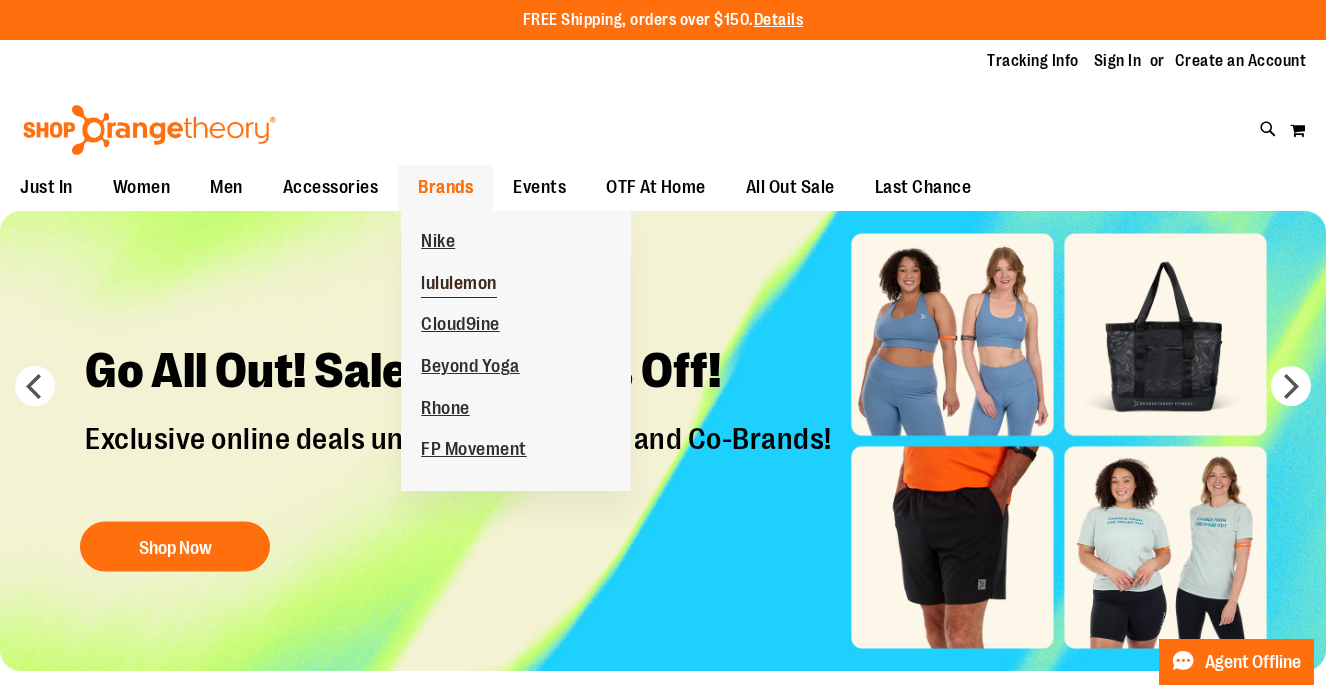 click on "lululemon" at bounding box center (459, 285) 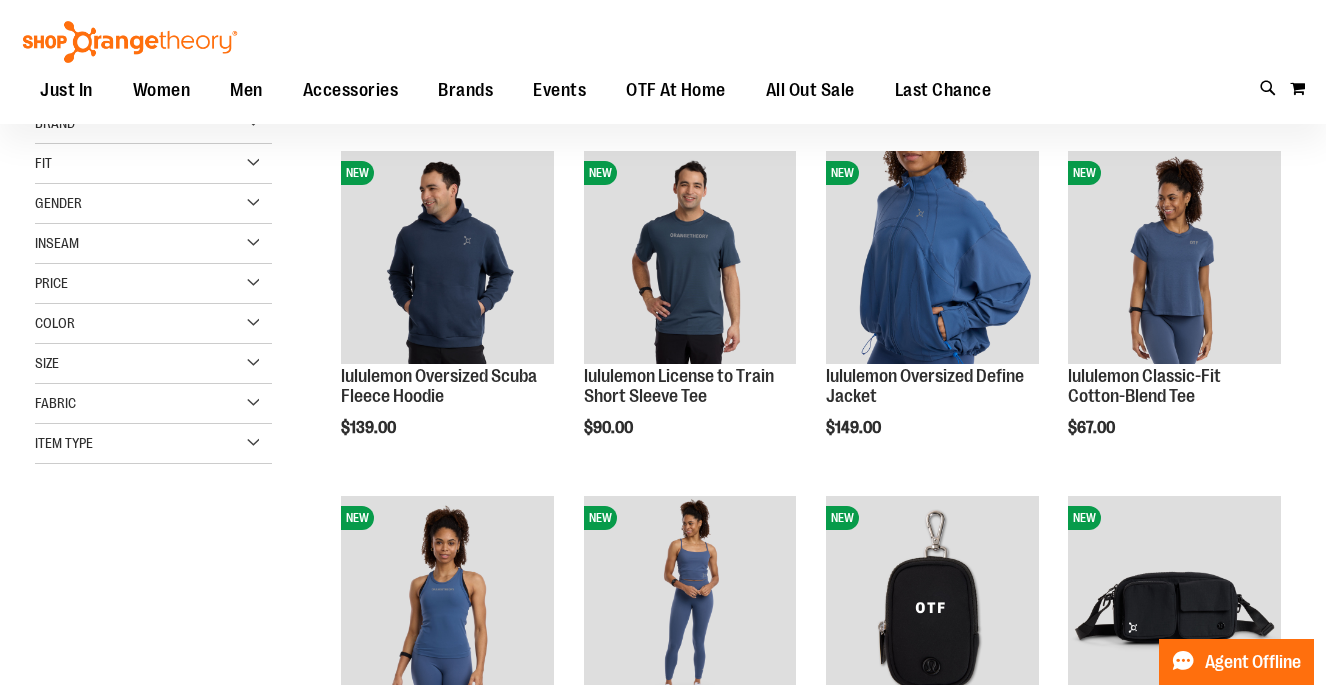 scroll, scrollTop: 0, scrollLeft: 0, axis: both 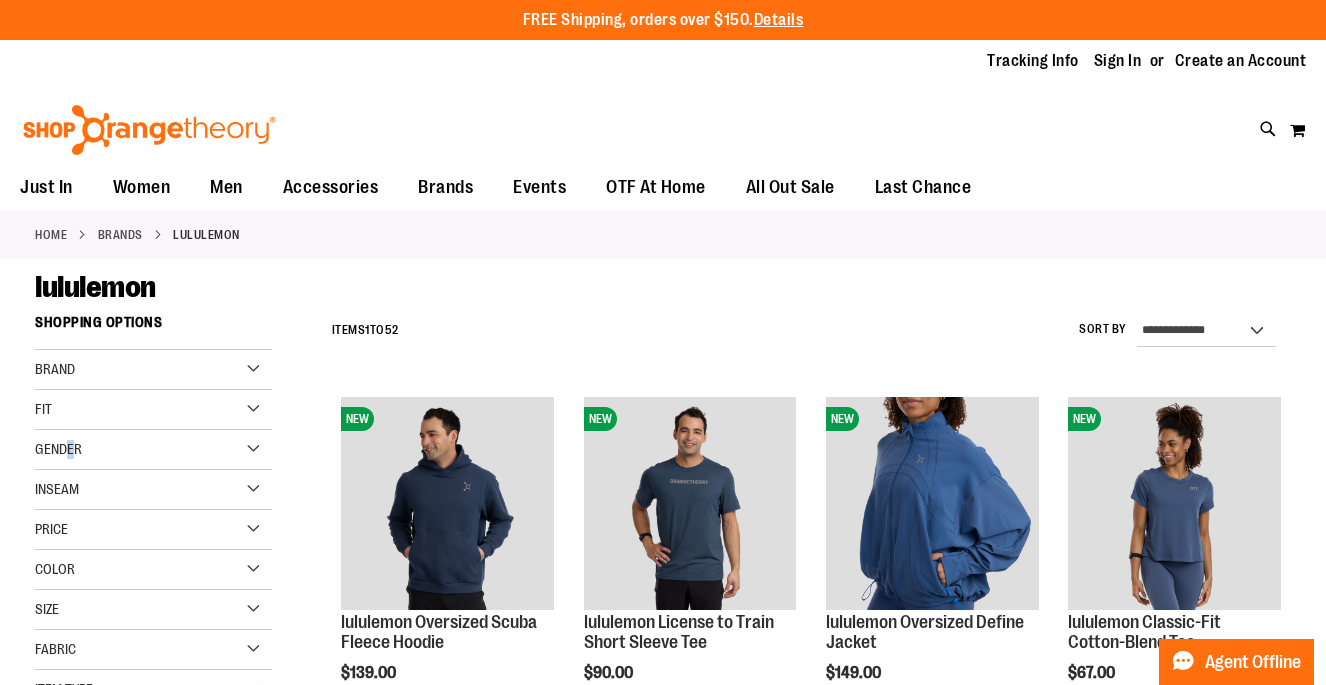 click on "Gender" at bounding box center (58, 449) 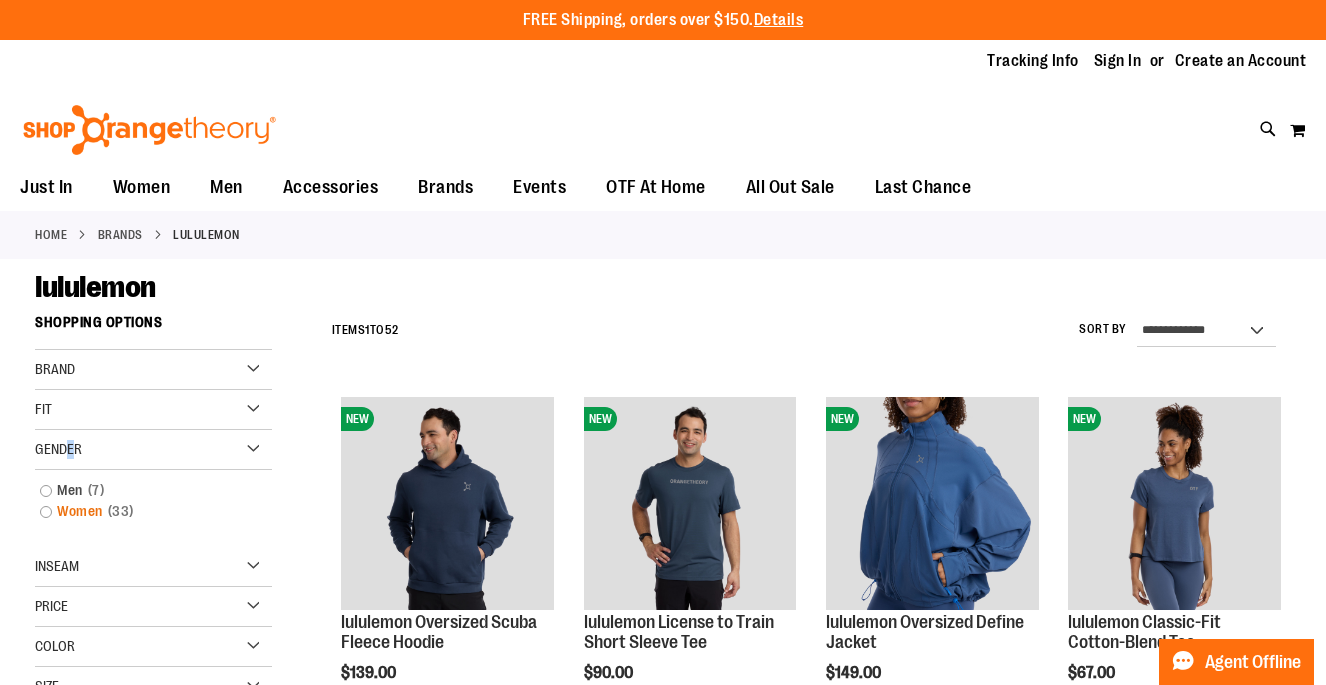 click on "Women                                             33
items" at bounding box center [143, 511] 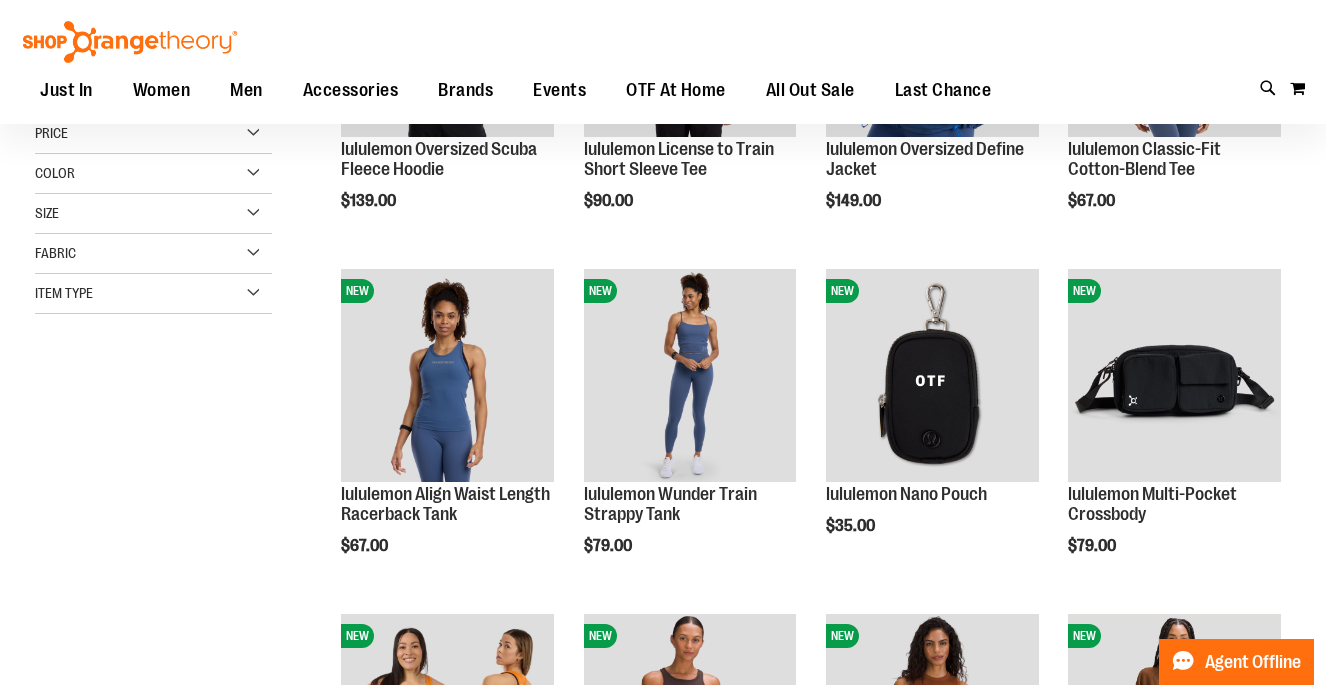 scroll, scrollTop: 304, scrollLeft: 0, axis: vertical 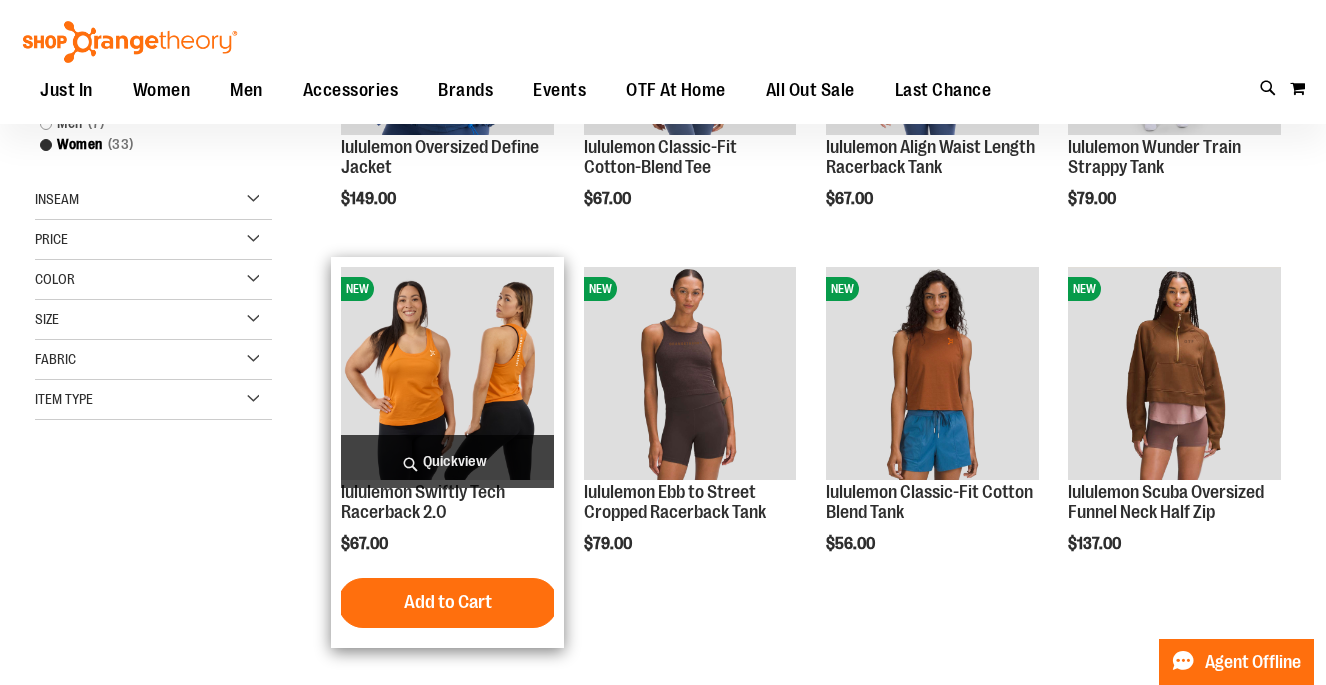 click at bounding box center (447, 373) 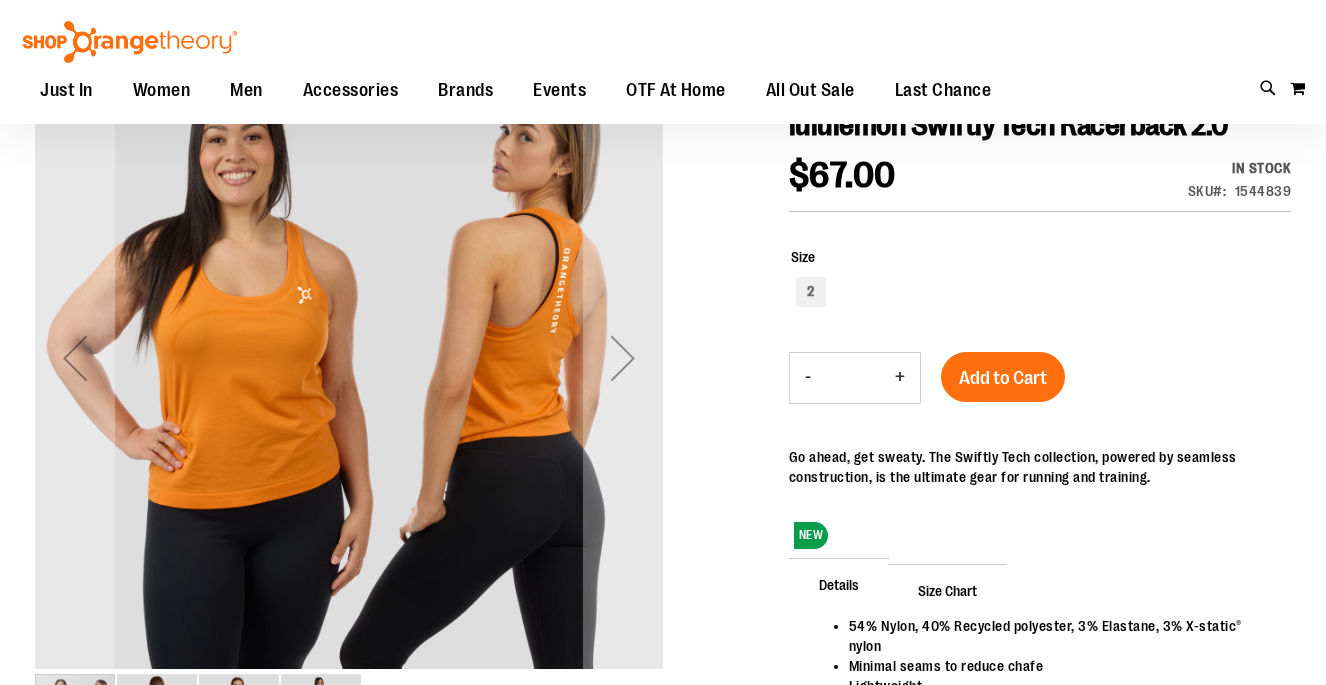 scroll, scrollTop: 25, scrollLeft: 0, axis: vertical 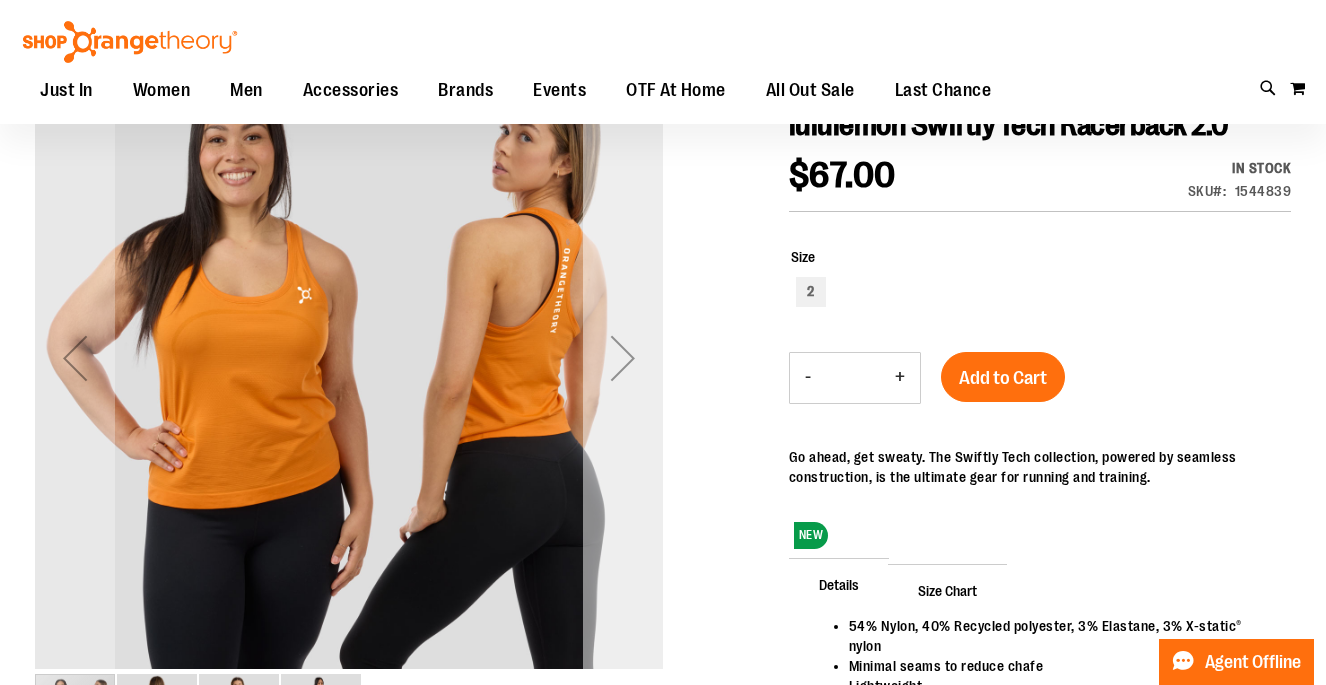 click at bounding box center (623, 358) 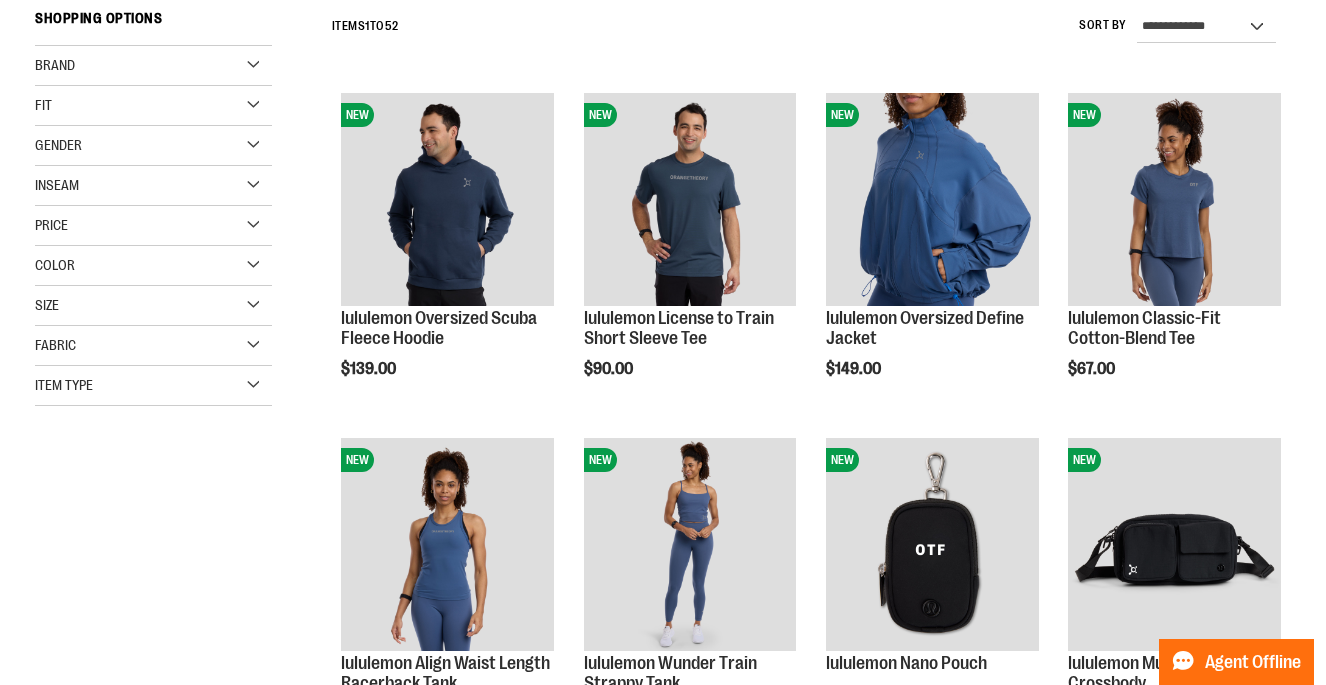 scroll, scrollTop: 304, scrollLeft: 0, axis: vertical 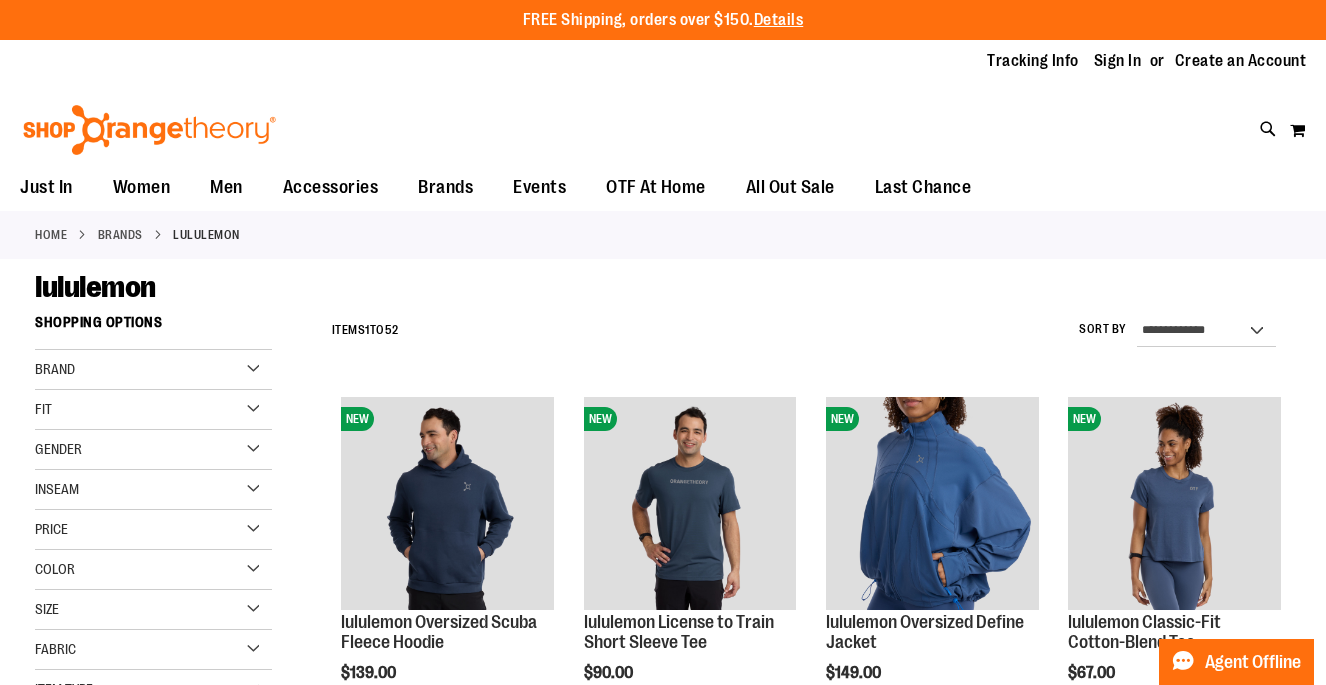 click on "Fit" at bounding box center [153, 410] 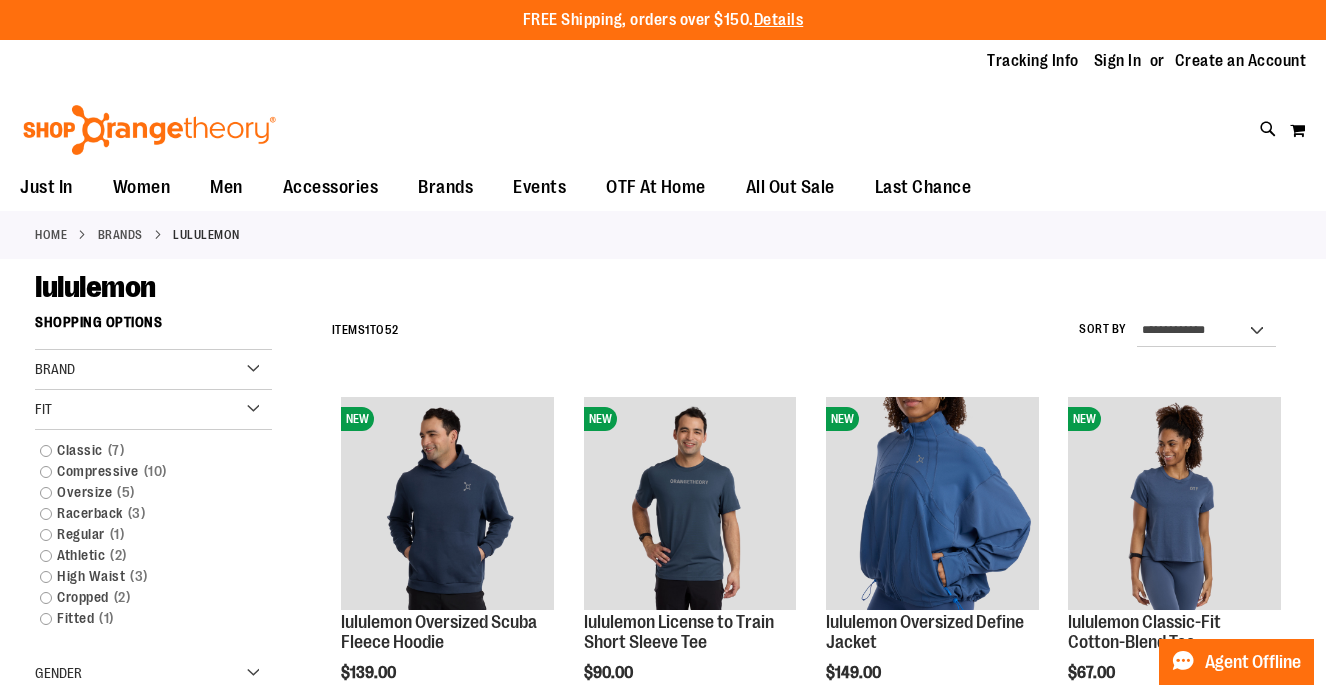 click on "Fit" at bounding box center (153, 410) 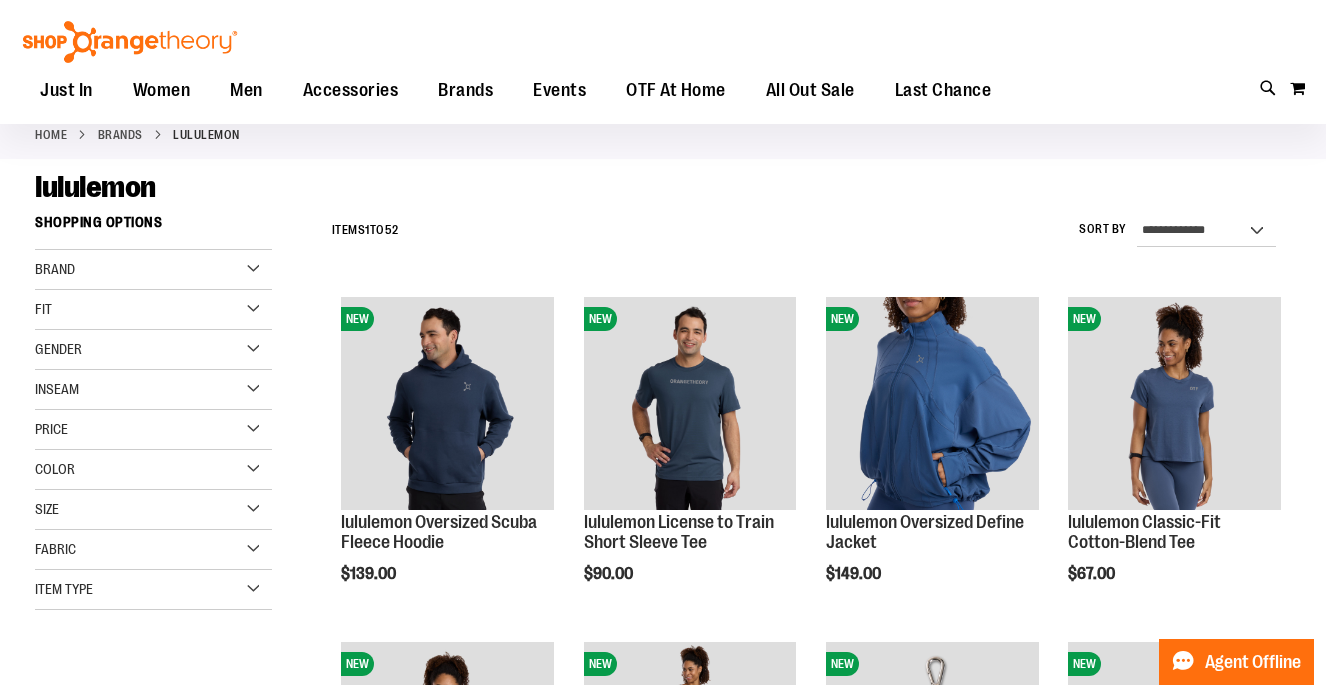 scroll, scrollTop: 109, scrollLeft: 0, axis: vertical 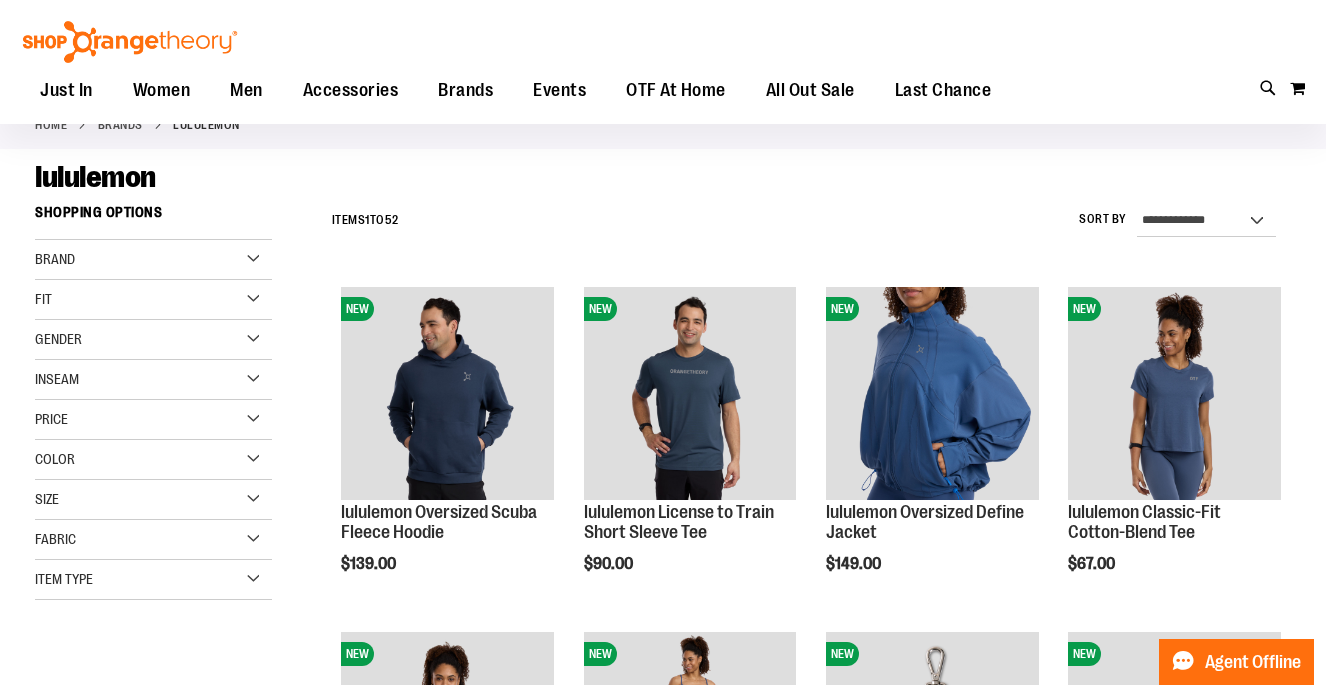 click on "Size" at bounding box center (153, 500) 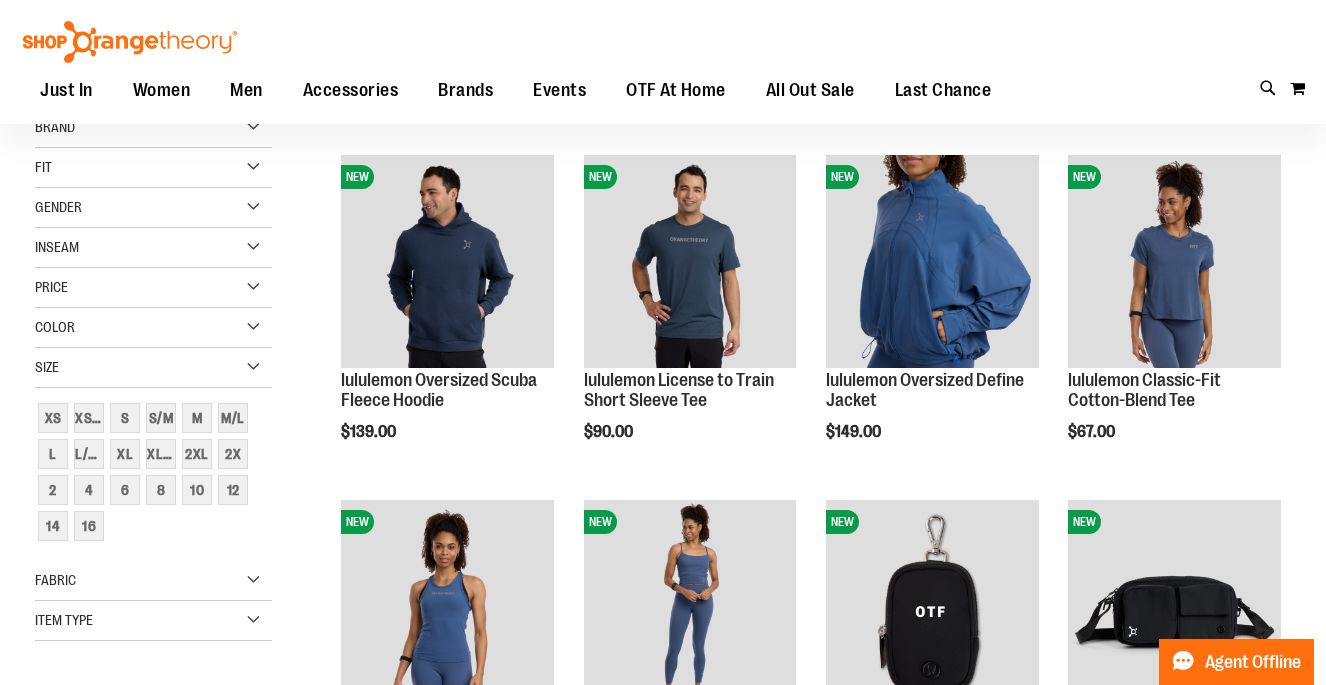scroll, scrollTop: 258, scrollLeft: 0, axis: vertical 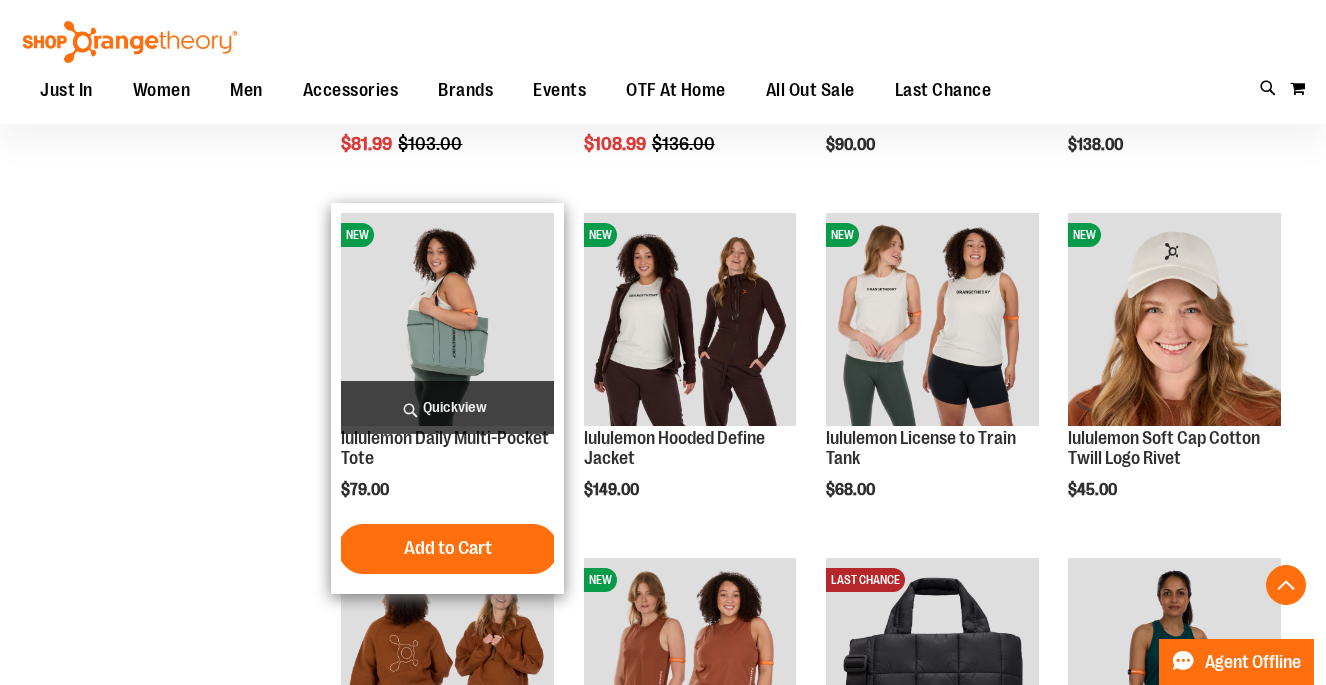 click at bounding box center (447, 319) 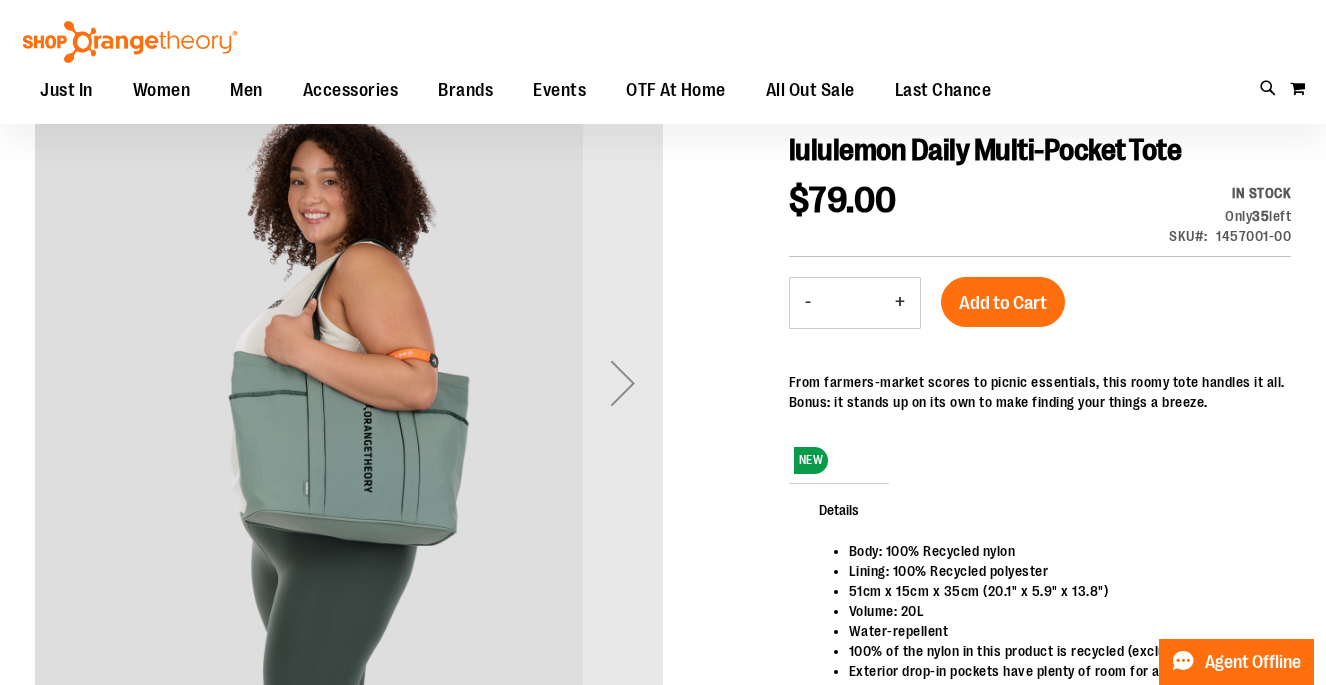 scroll, scrollTop: 0, scrollLeft: 0, axis: both 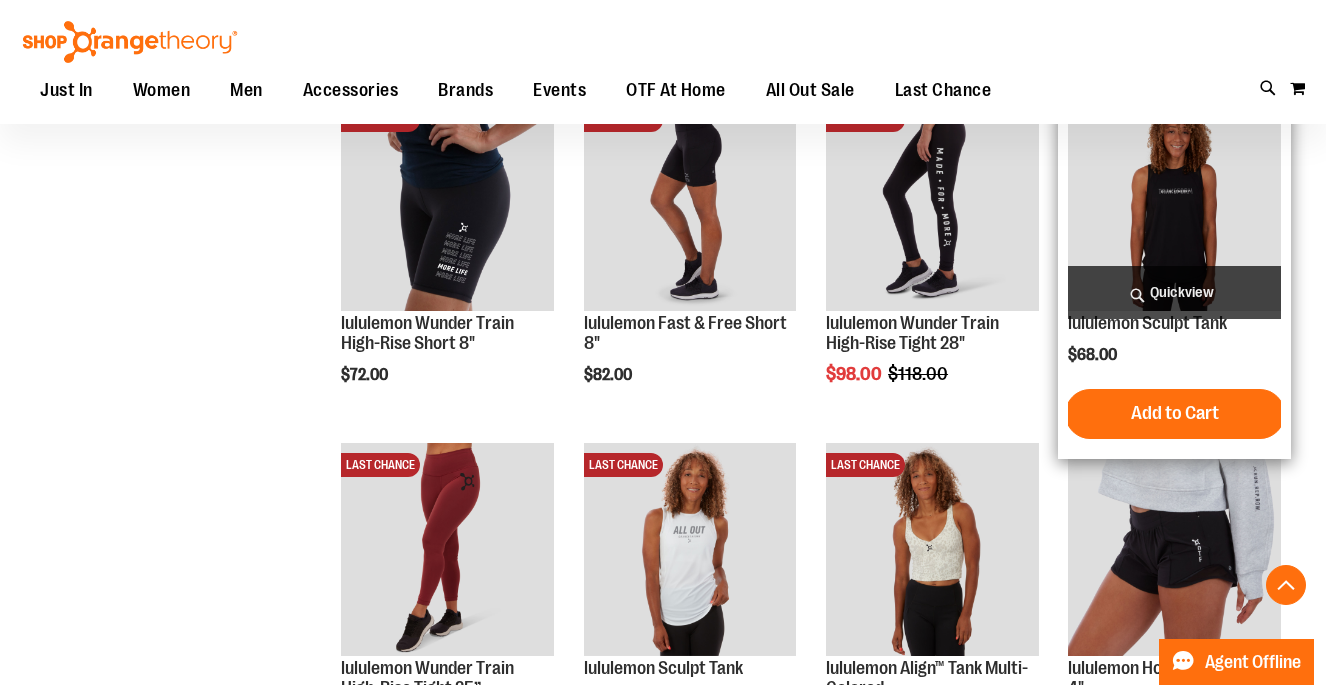 click on "Quickview" at bounding box center (1174, 292) 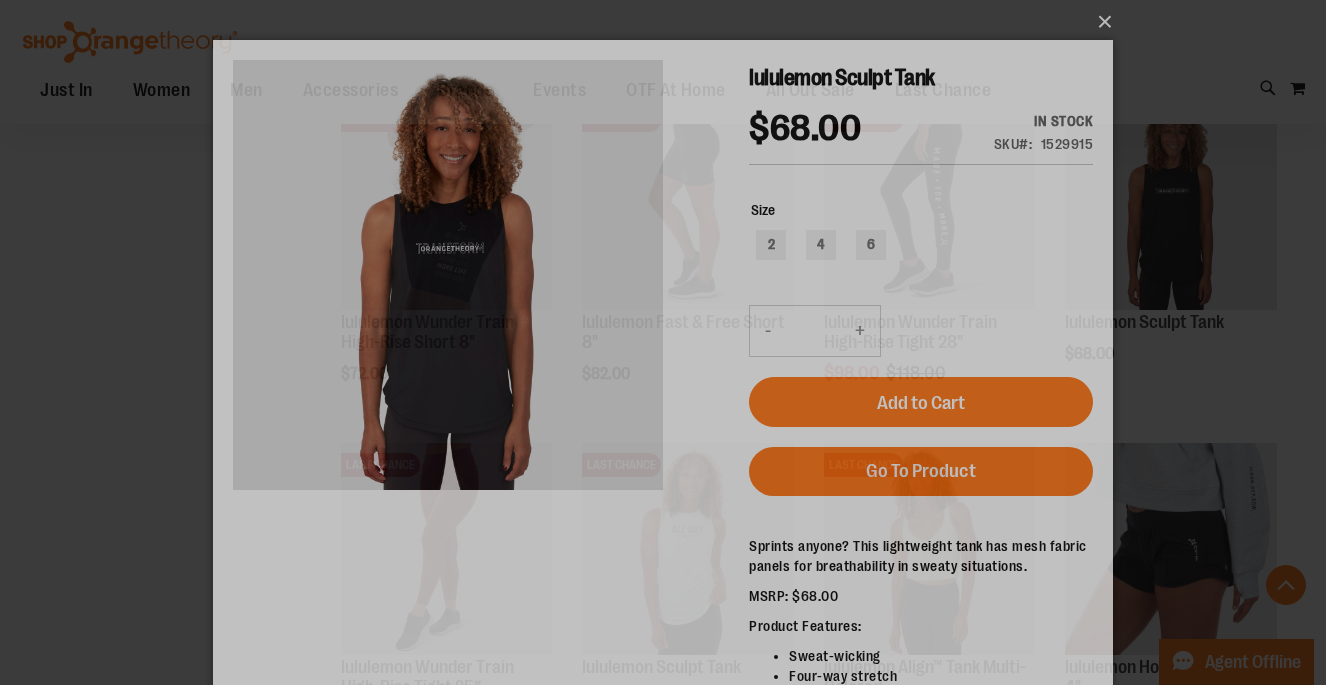 scroll, scrollTop: 0, scrollLeft: 0, axis: both 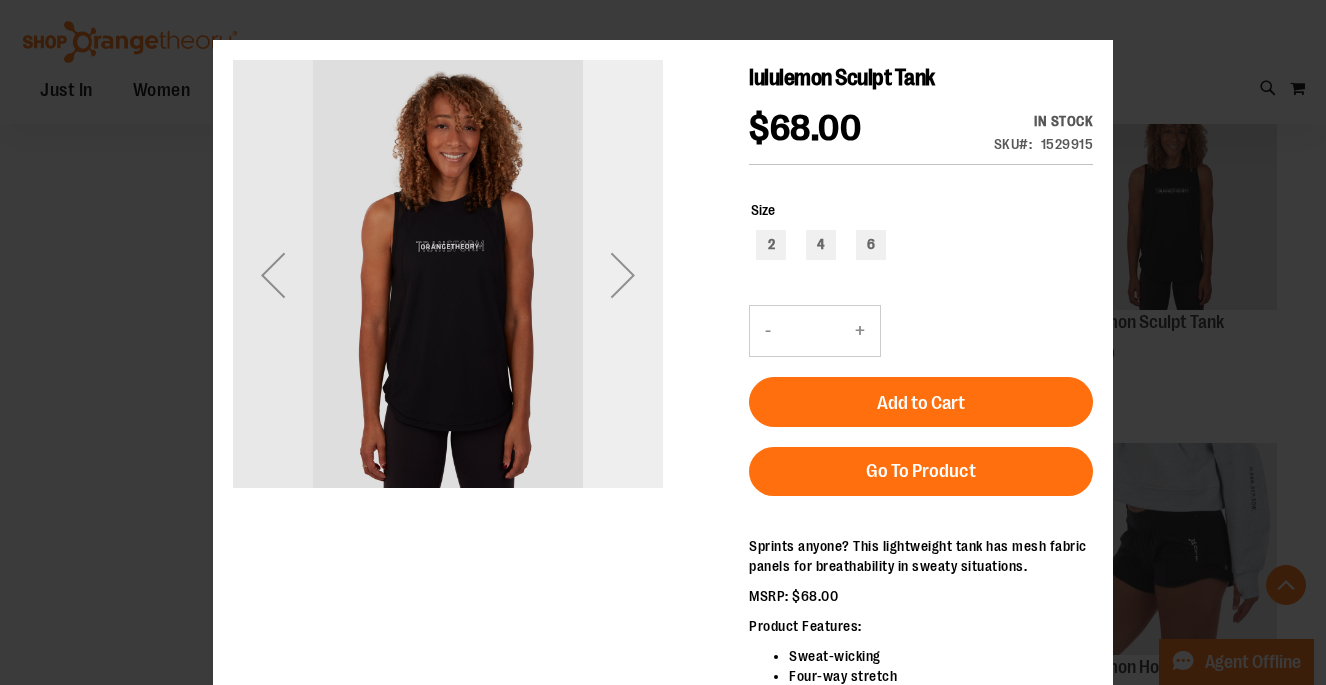 click at bounding box center (623, 275) 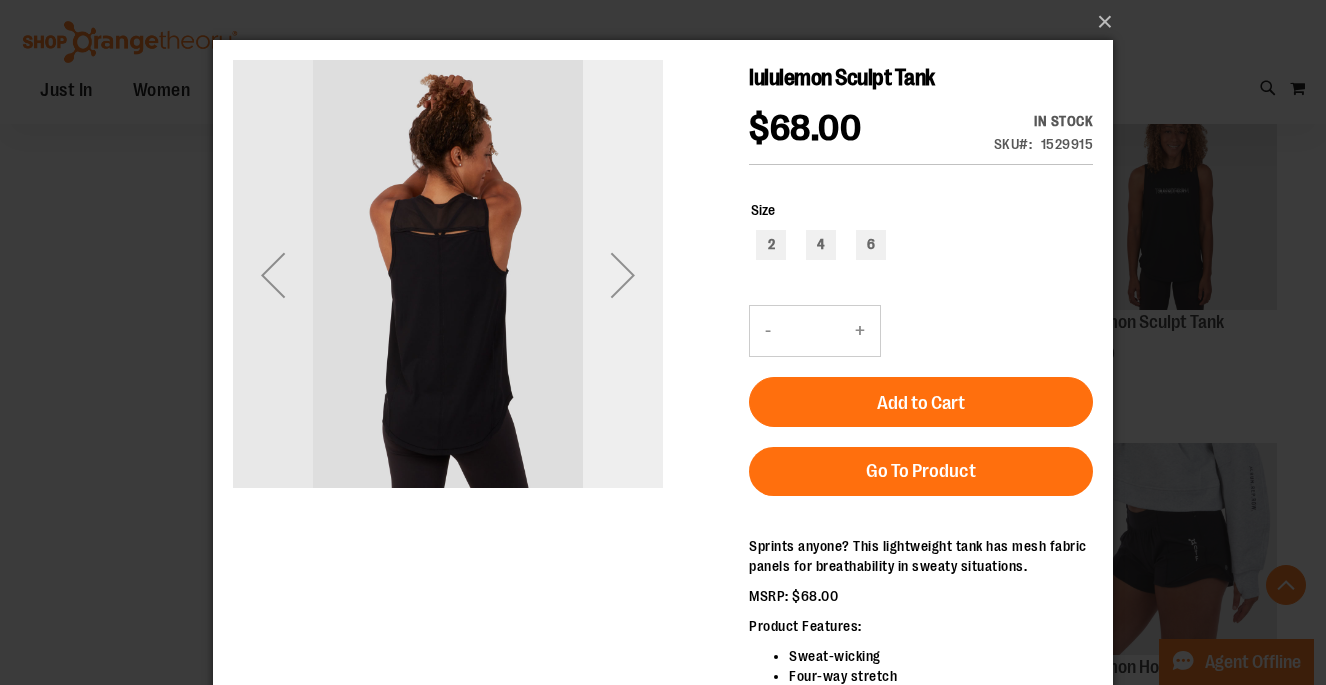 click at bounding box center [623, 275] 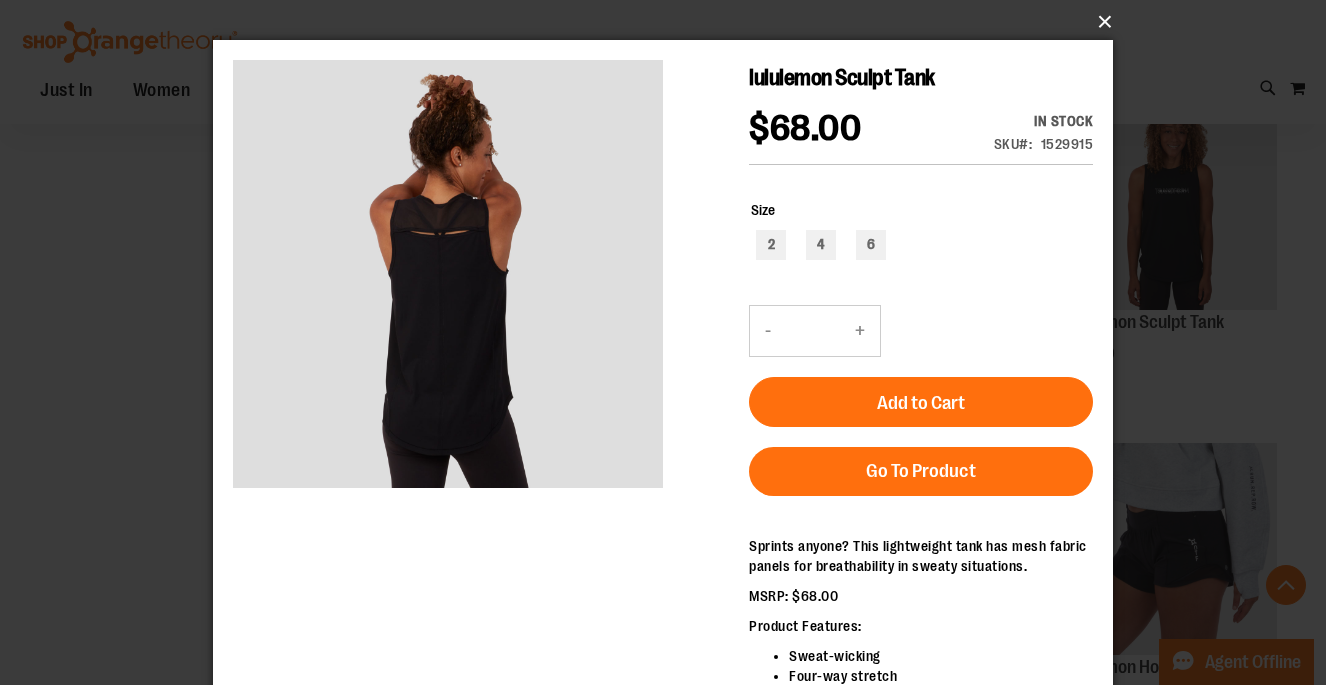 click on "×" at bounding box center [669, 22] 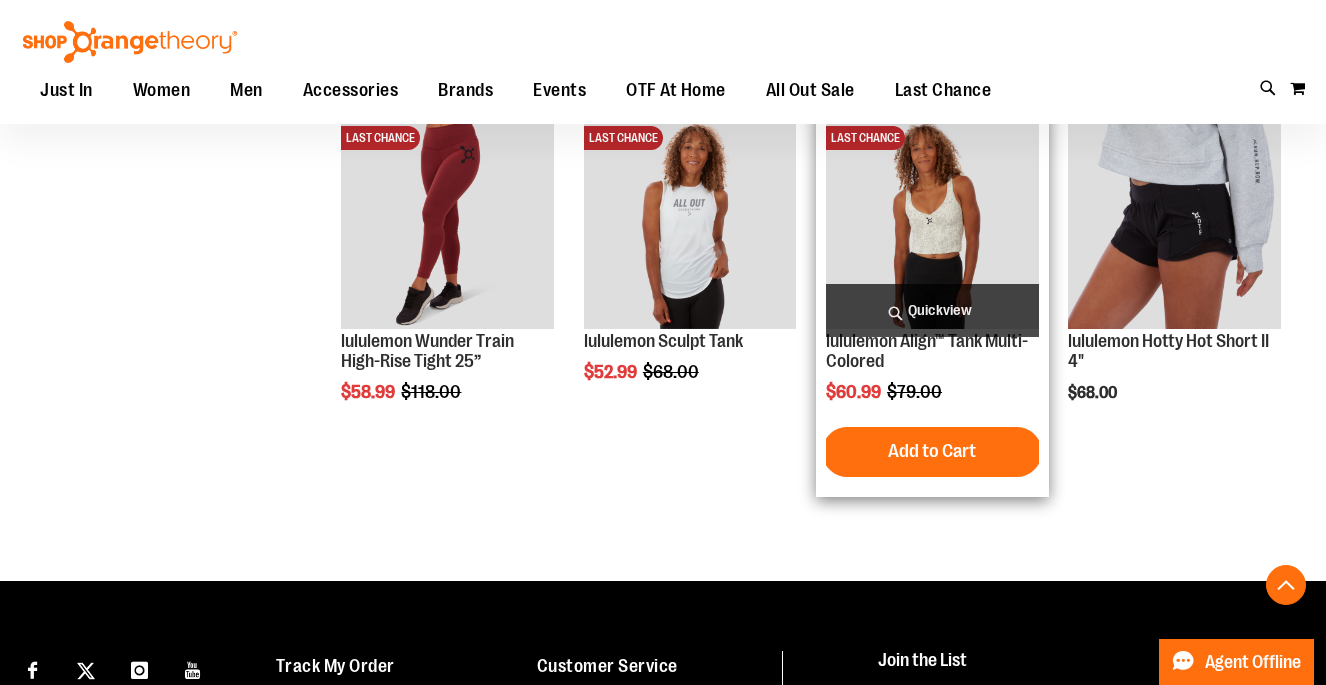 scroll, scrollTop: 2143, scrollLeft: 0, axis: vertical 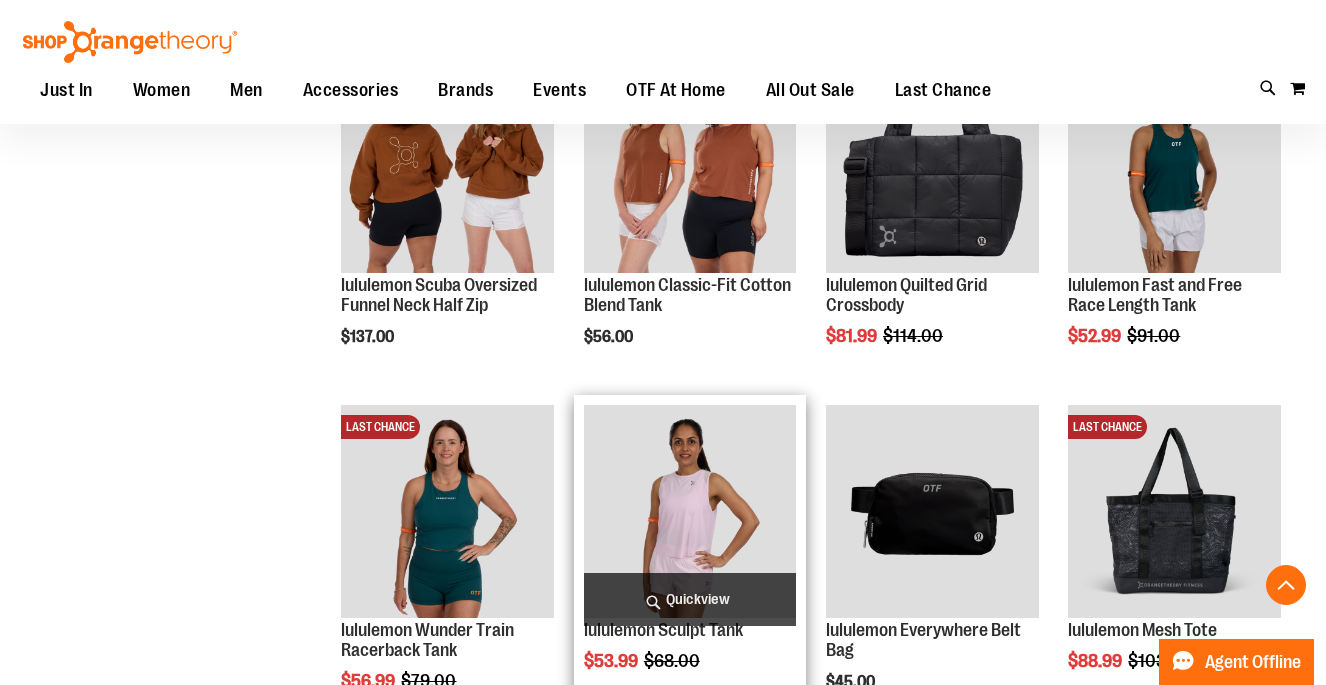 click at bounding box center (690, 511) 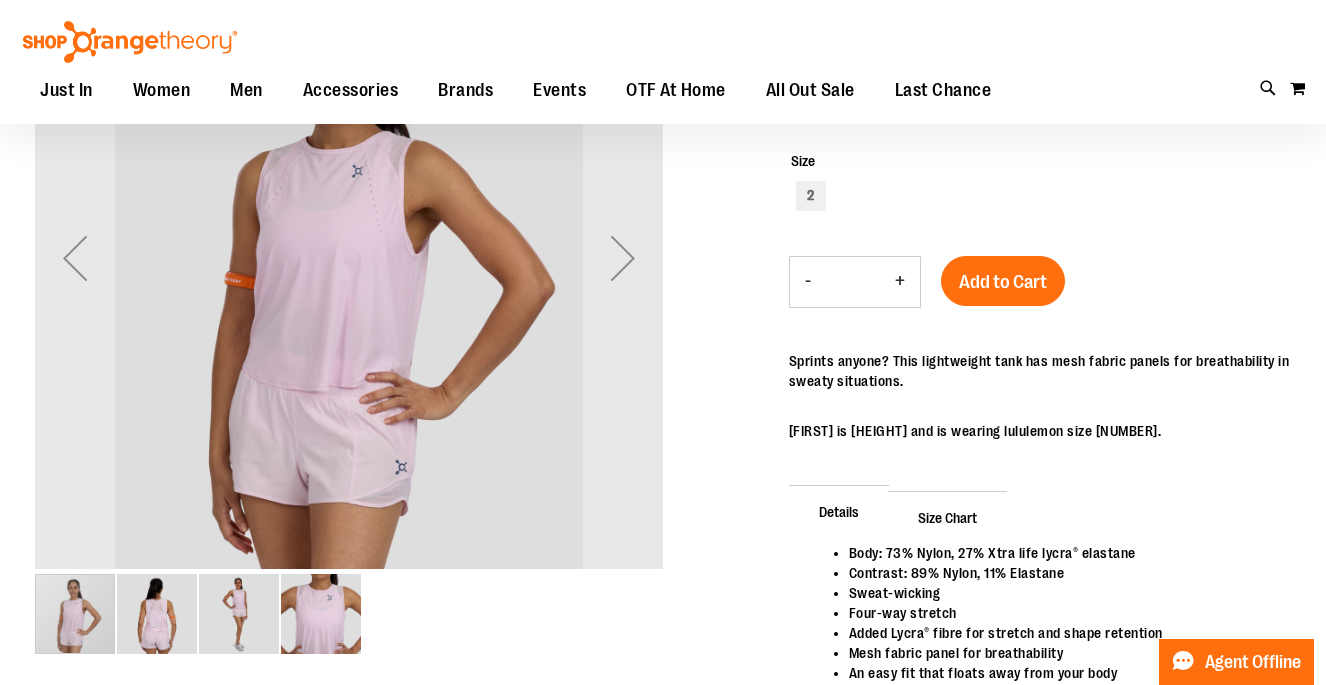 scroll, scrollTop: 78, scrollLeft: 0, axis: vertical 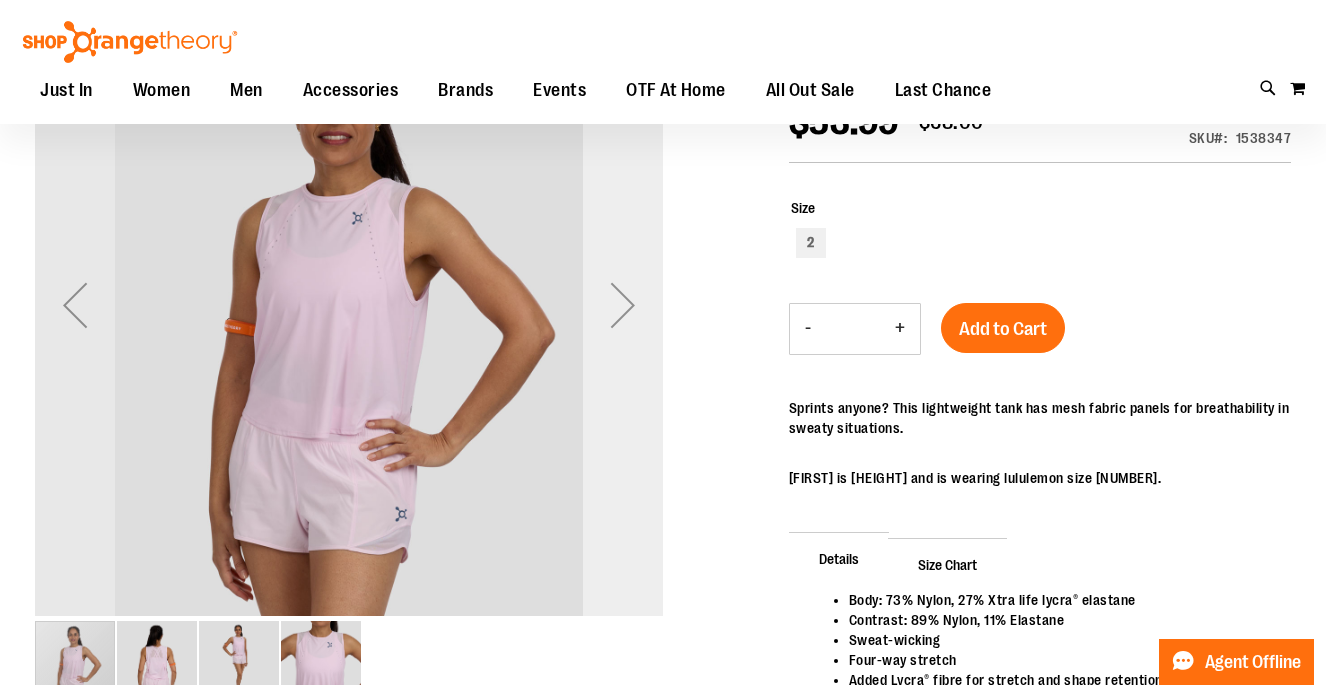 click at bounding box center (623, 305) 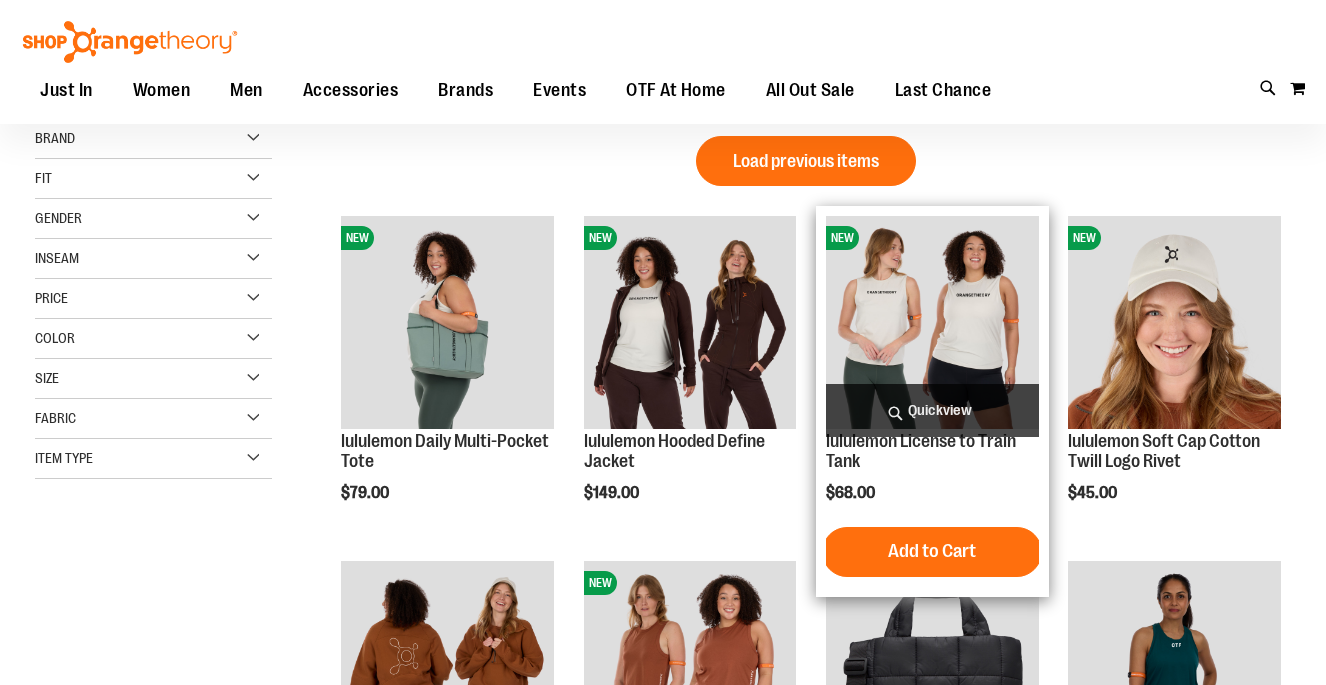 scroll, scrollTop: 0, scrollLeft: 0, axis: both 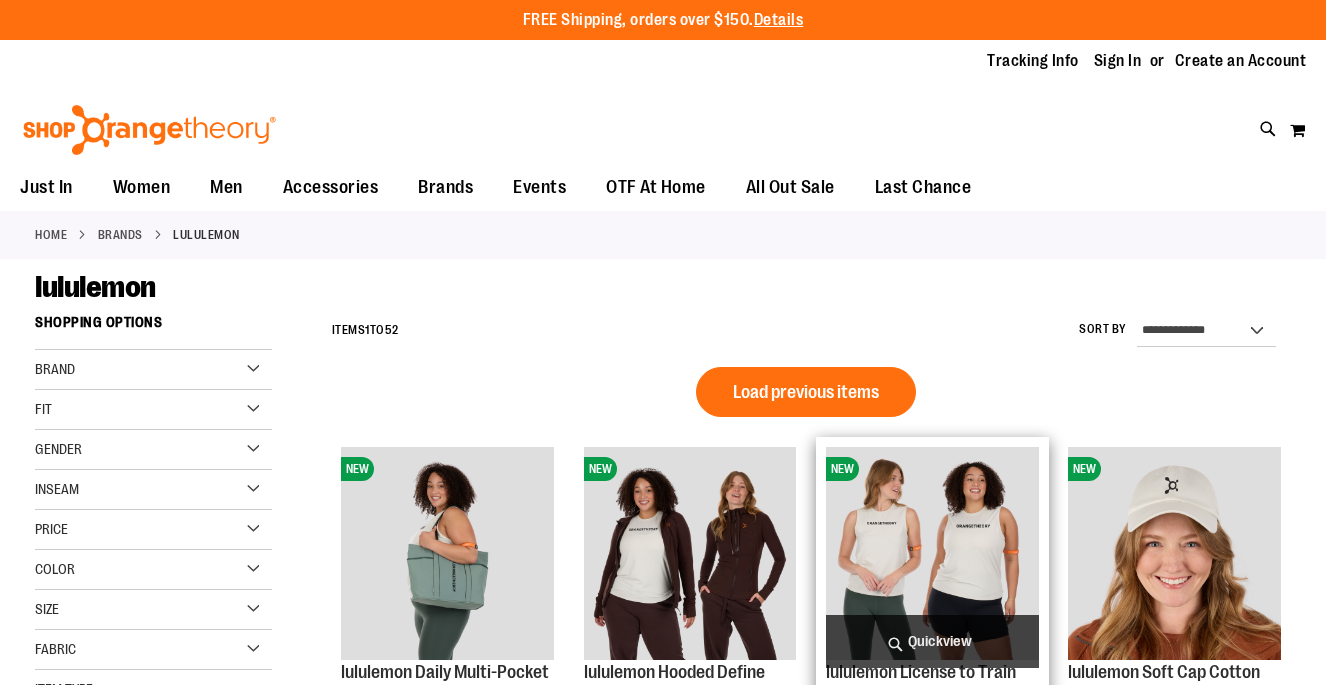 click at bounding box center [932, 553] 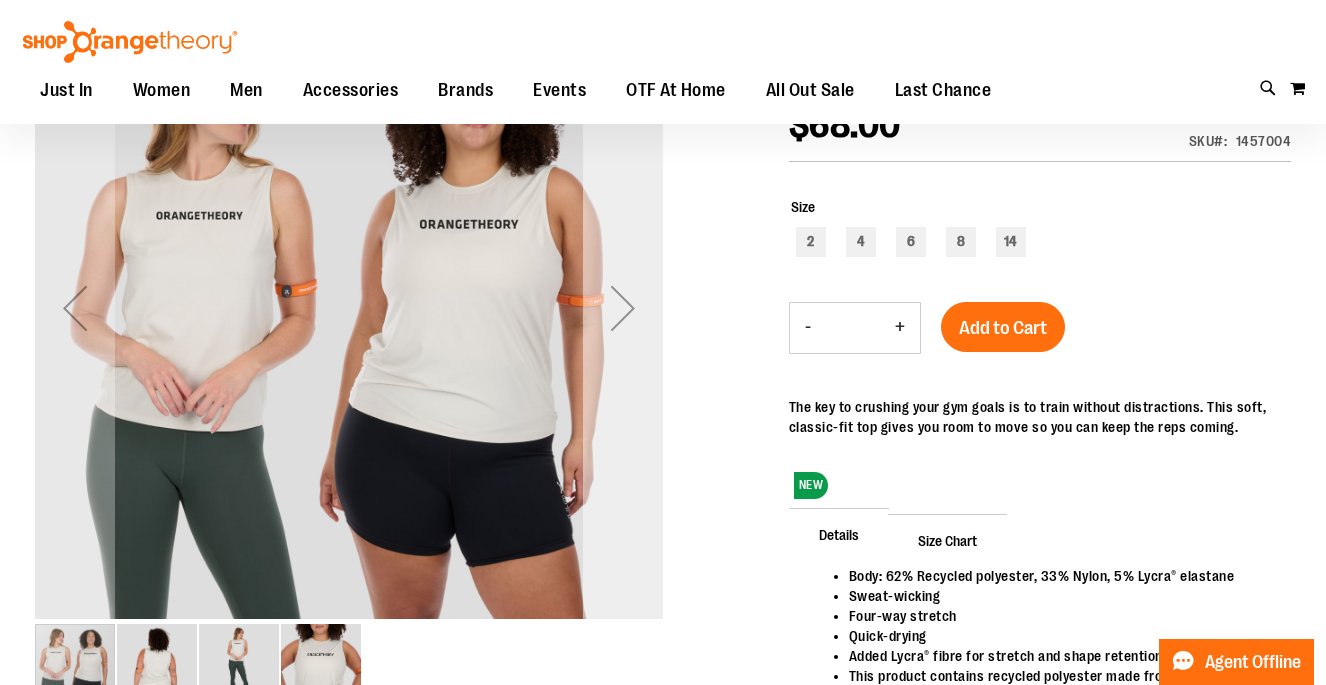 scroll, scrollTop: 46, scrollLeft: 0, axis: vertical 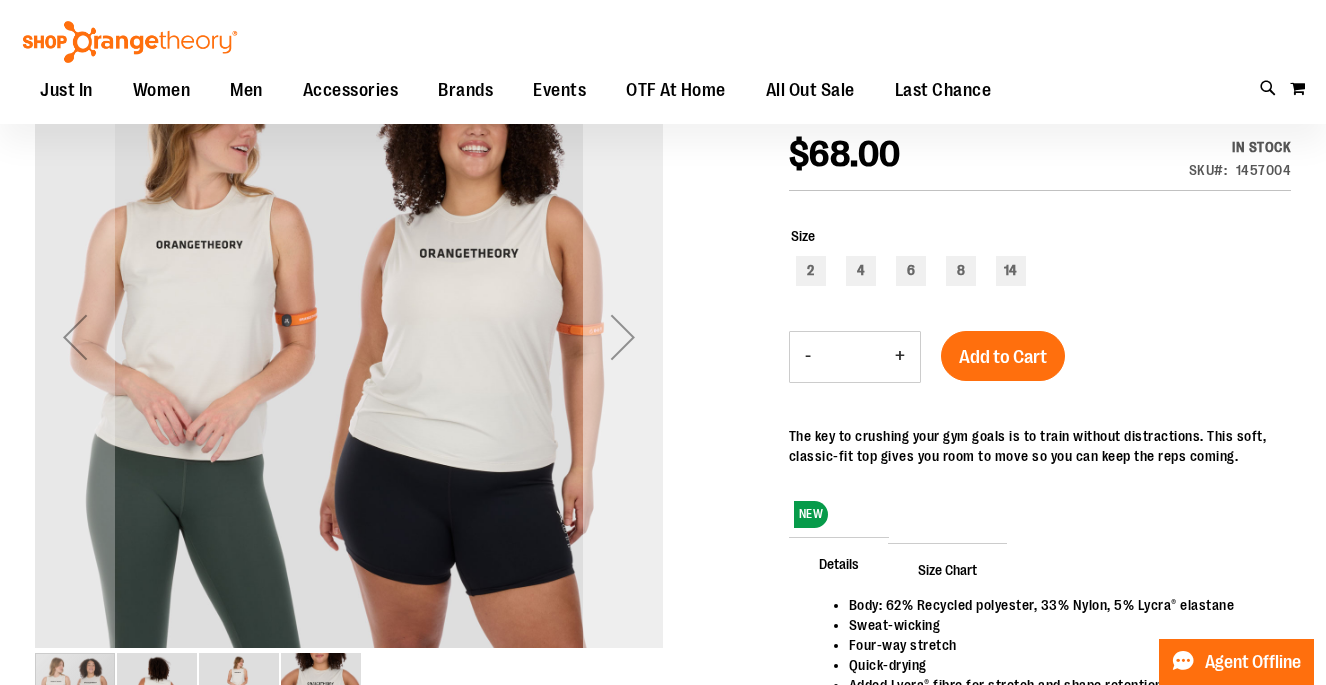 click at bounding box center [623, 337] 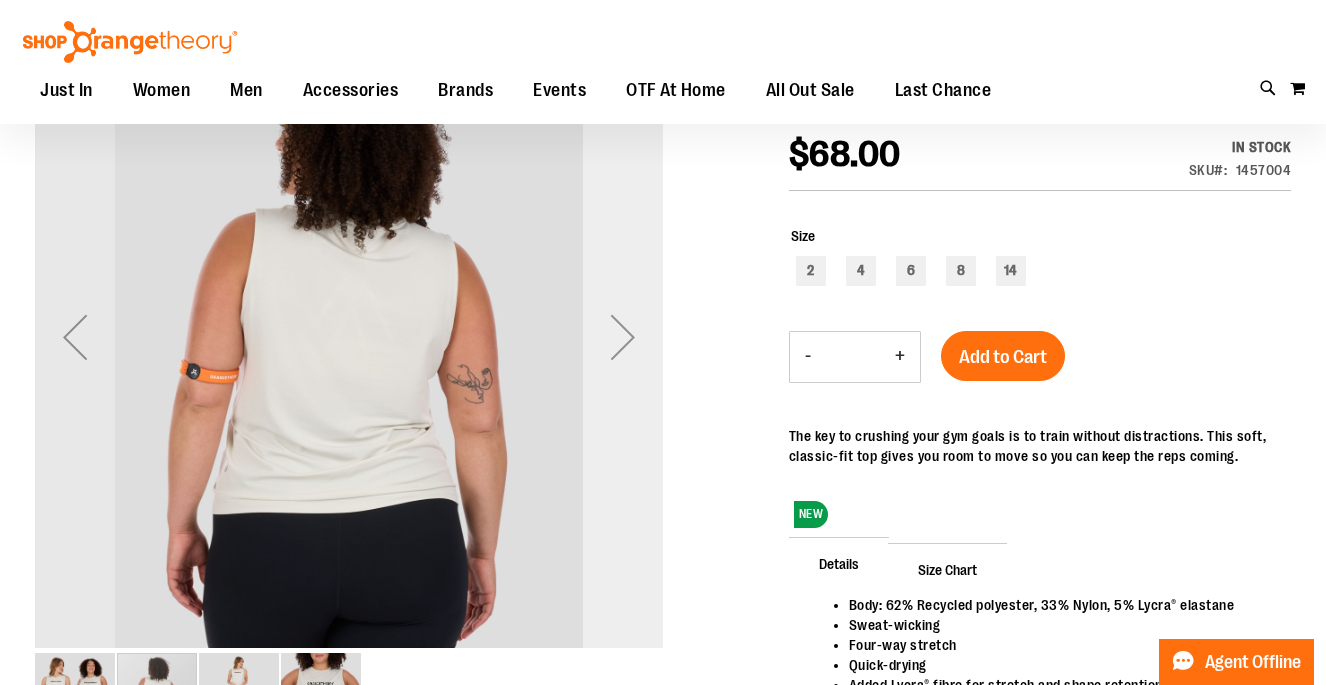 click at bounding box center [623, 337] 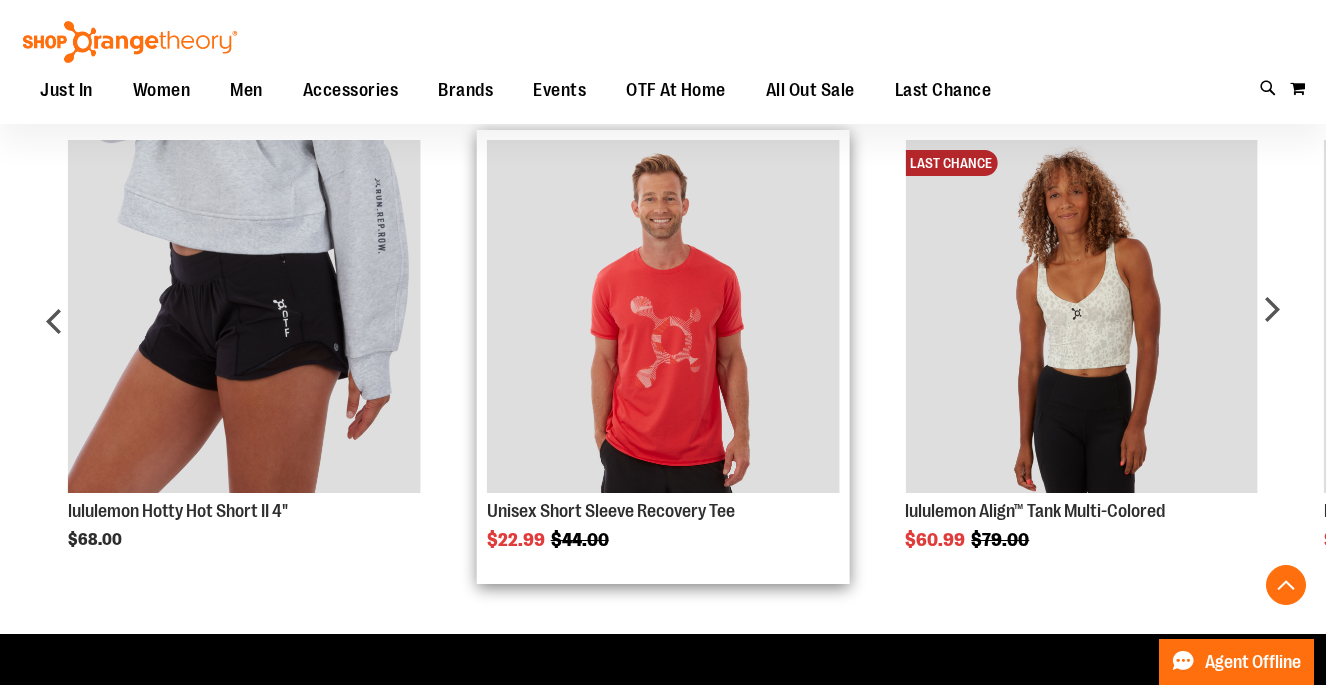 scroll, scrollTop: 987, scrollLeft: 0, axis: vertical 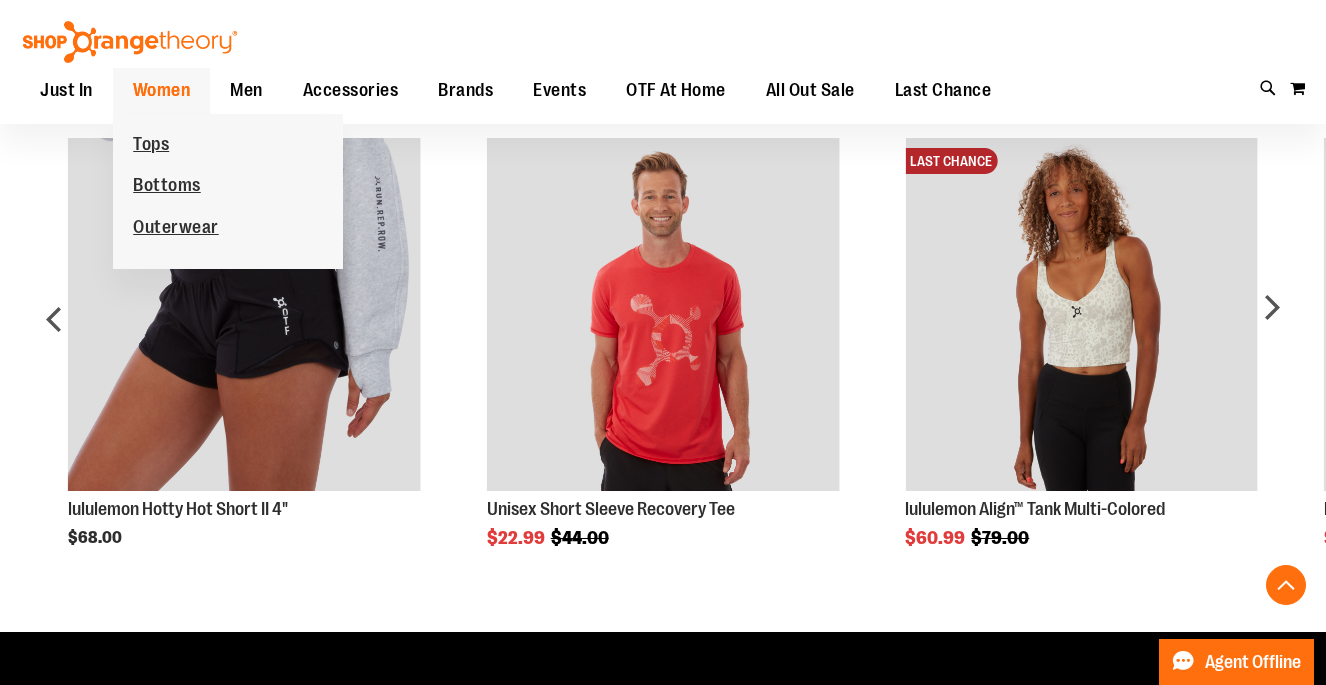 click on "Women" at bounding box center [162, 90] 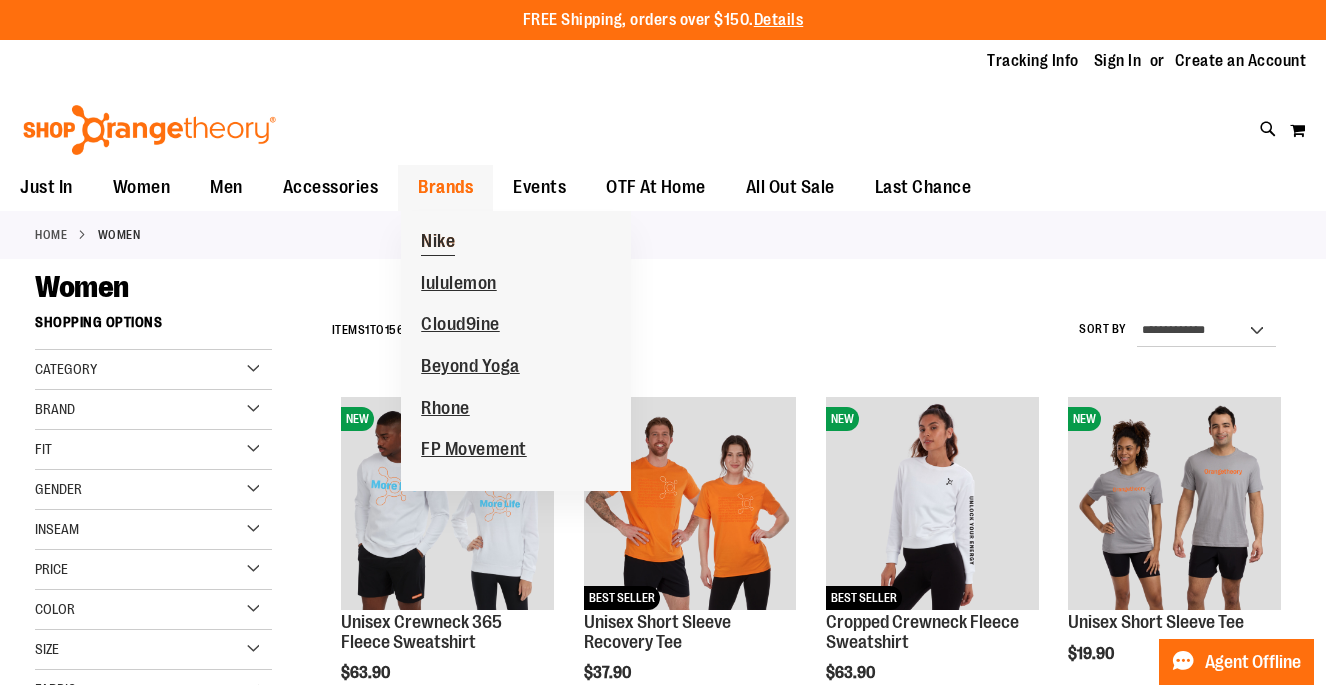 scroll, scrollTop: 0, scrollLeft: 0, axis: both 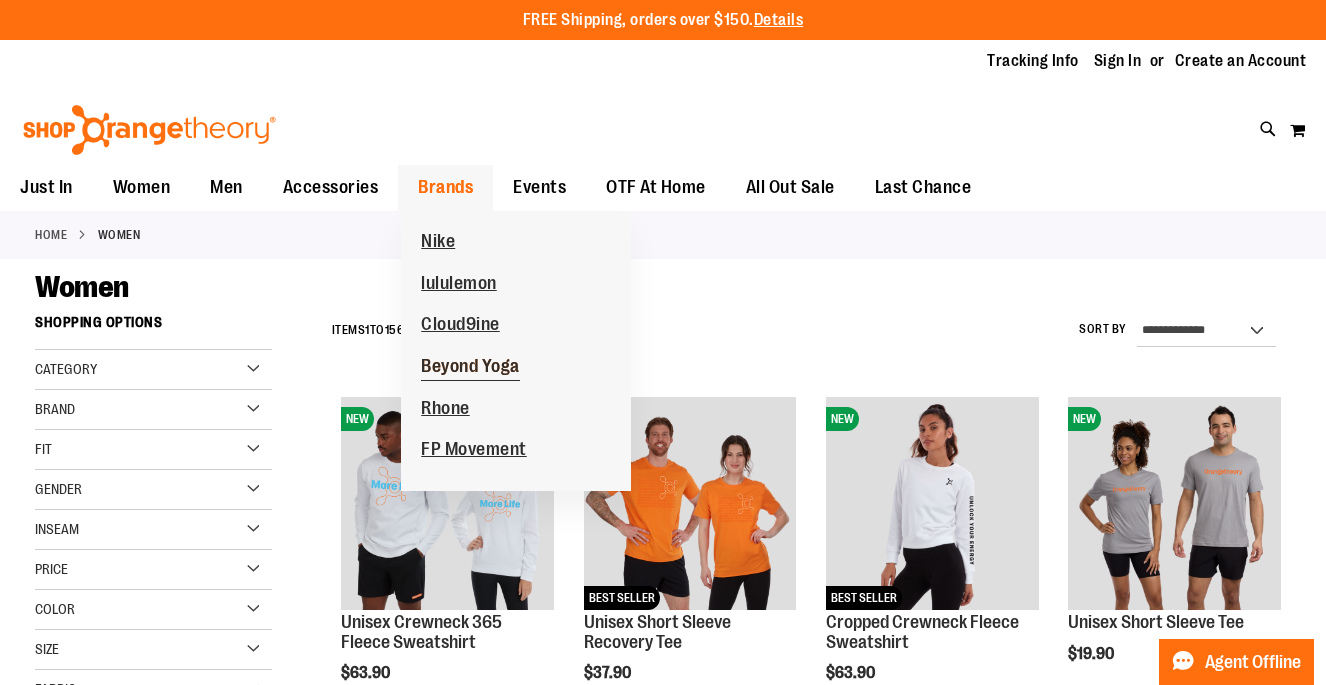 click on "Beyond Yoga" at bounding box center (470, 368) 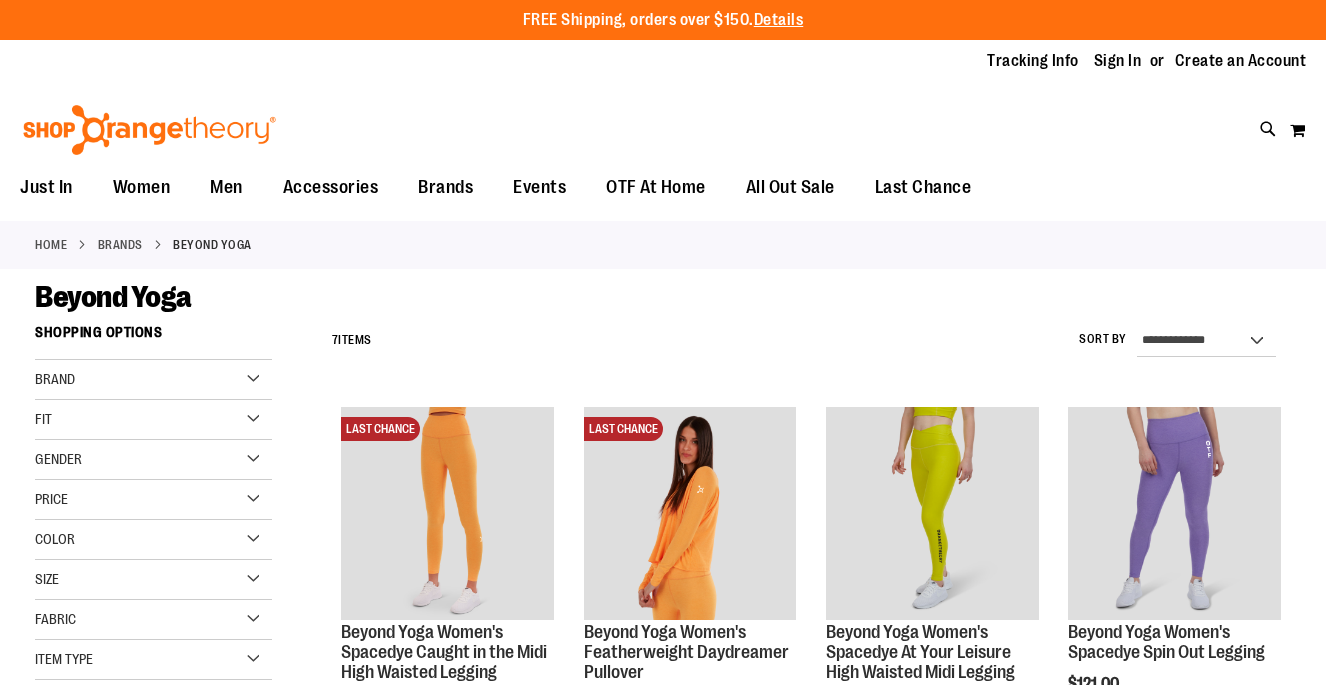 scroll, scrollTop: 0, scrollLeft: 0, axis: both 